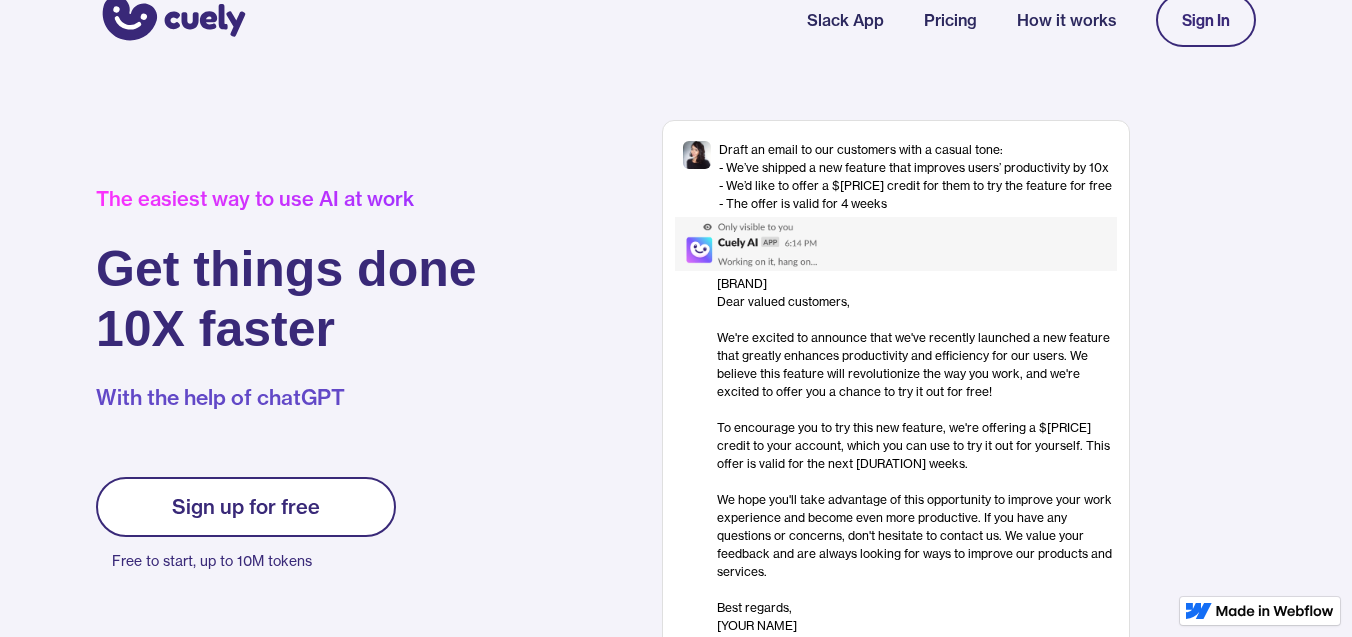 scroll, scrollTop: 25, scrollLeft: 0, axis: vertical 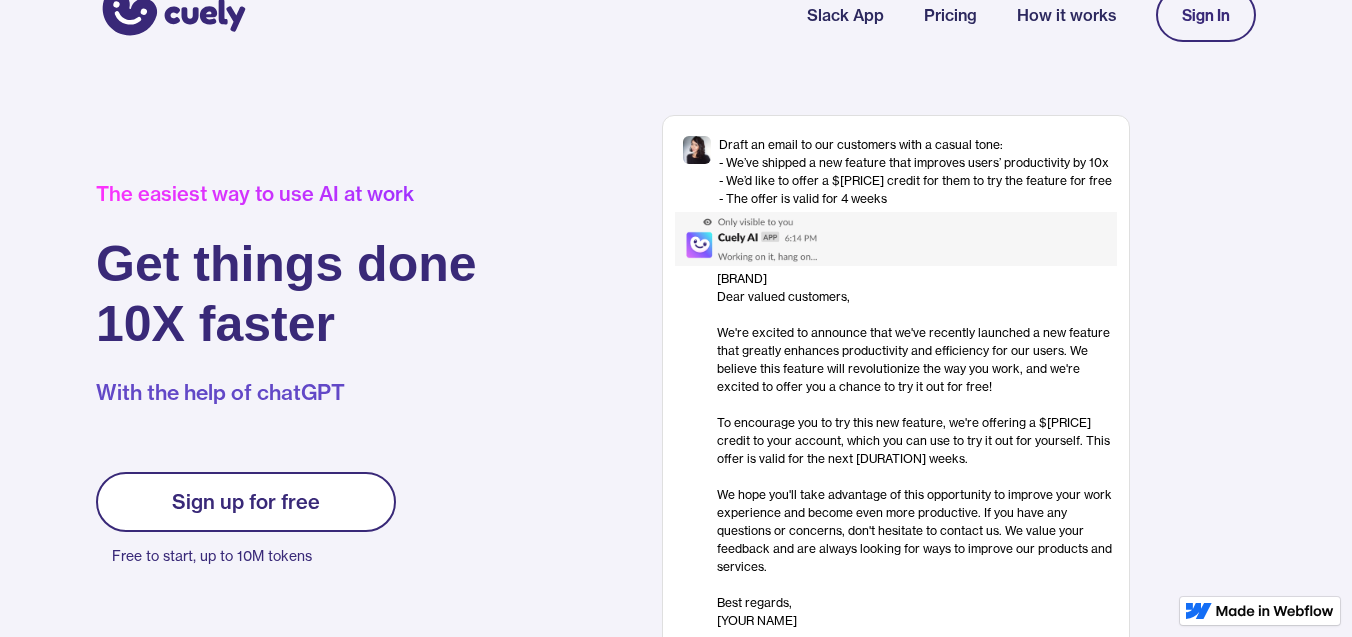 click on "Sign up for free" at bounding box center [246, 502] 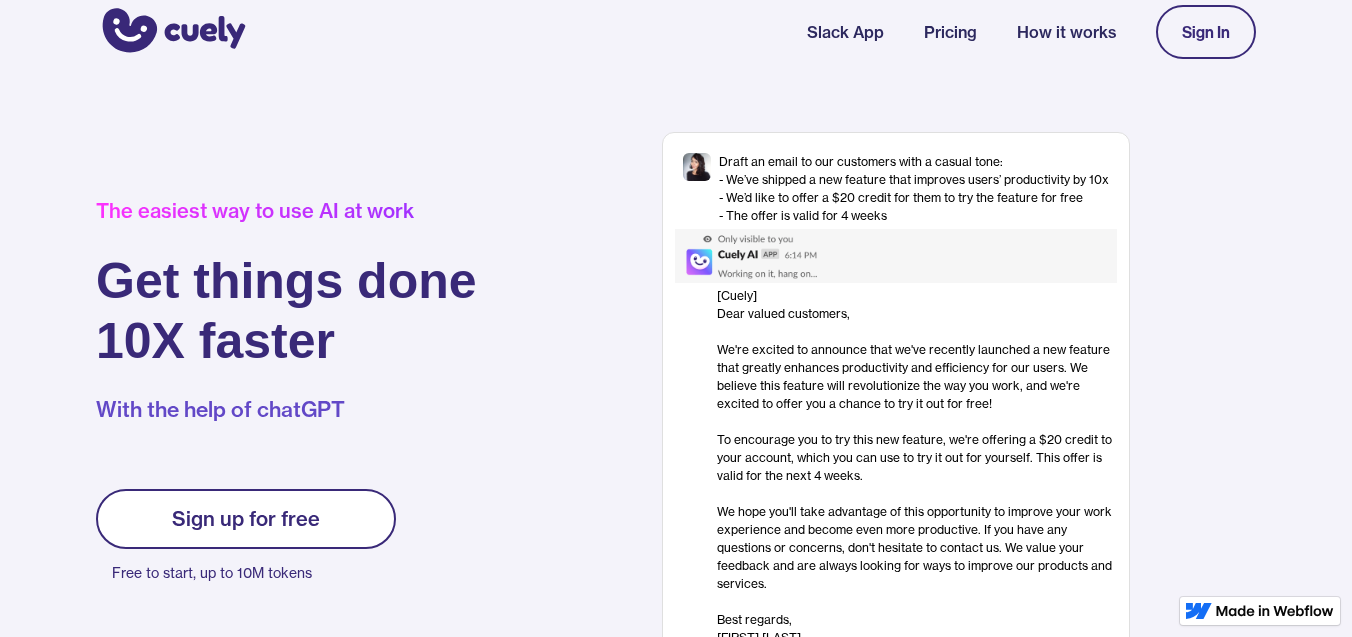 scroll, scrollTop: 0, scrollLeft: 0, axis: both 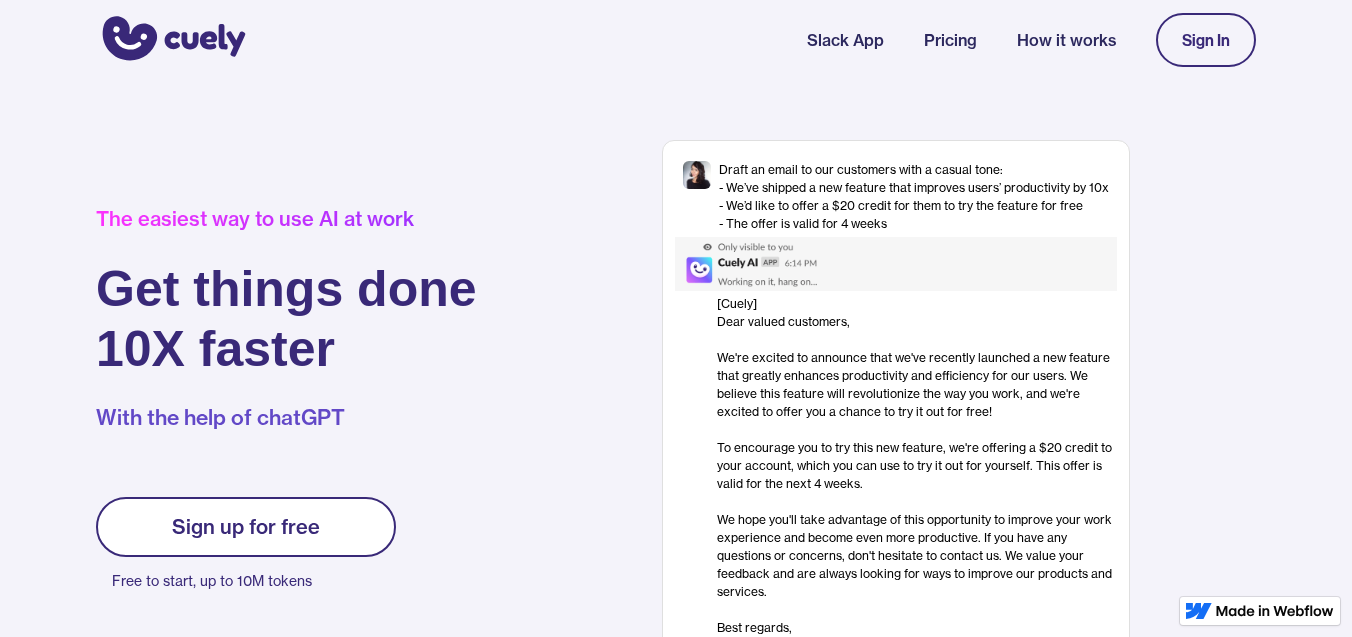 click on "Sign up for free" at bounding box center (246, 527) 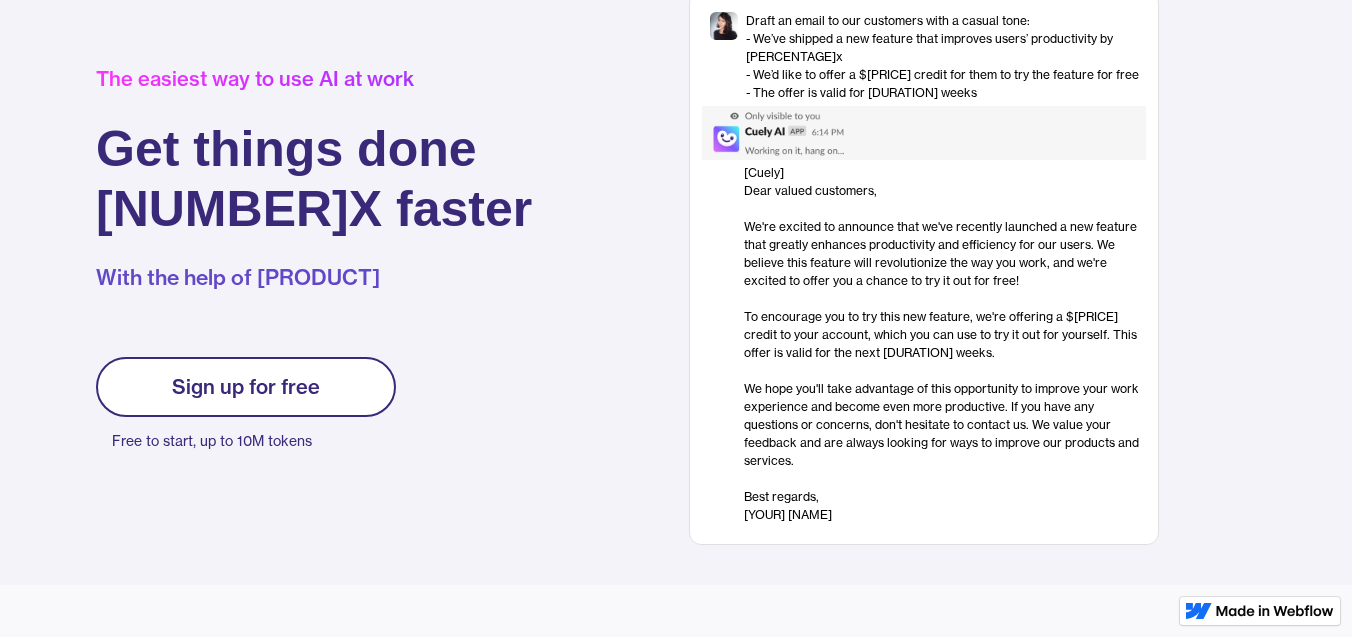 scroll, scrollTop: 181, scrollLeft: 0, axis: vertical 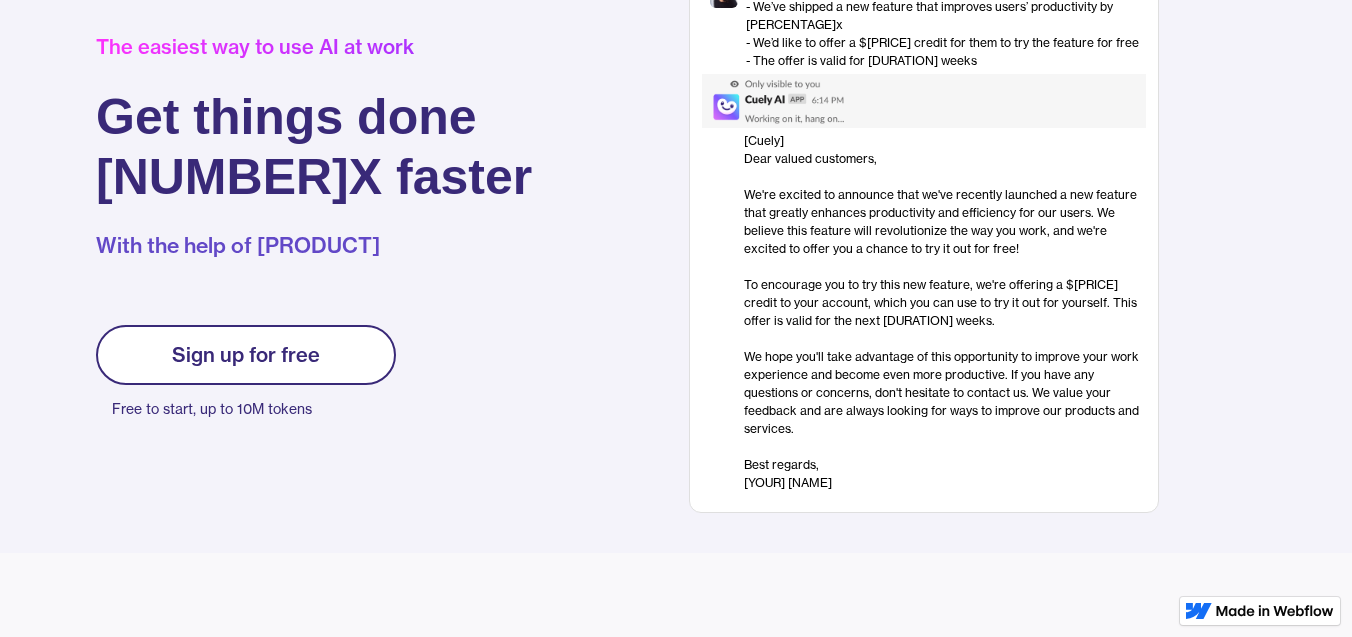 click on "Sign up for free" at bounding box center (246, 355) 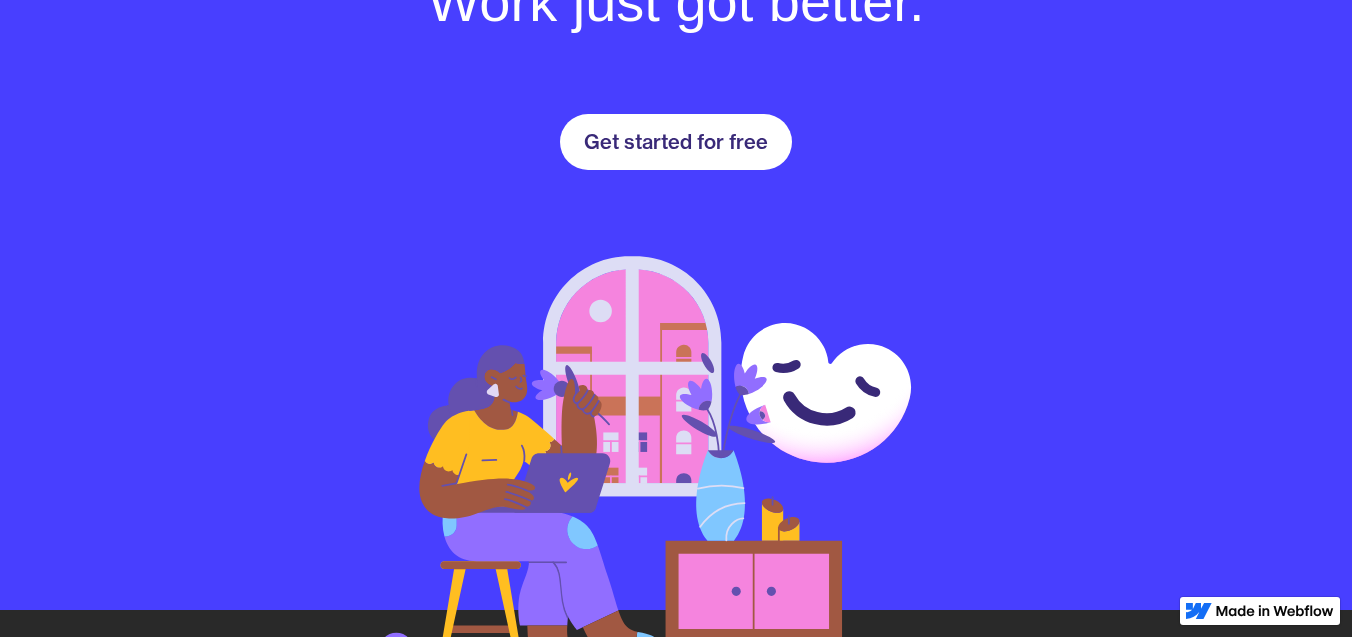 scroll, scrollTop: 2920, scrollLeft: 0, axis: vertical 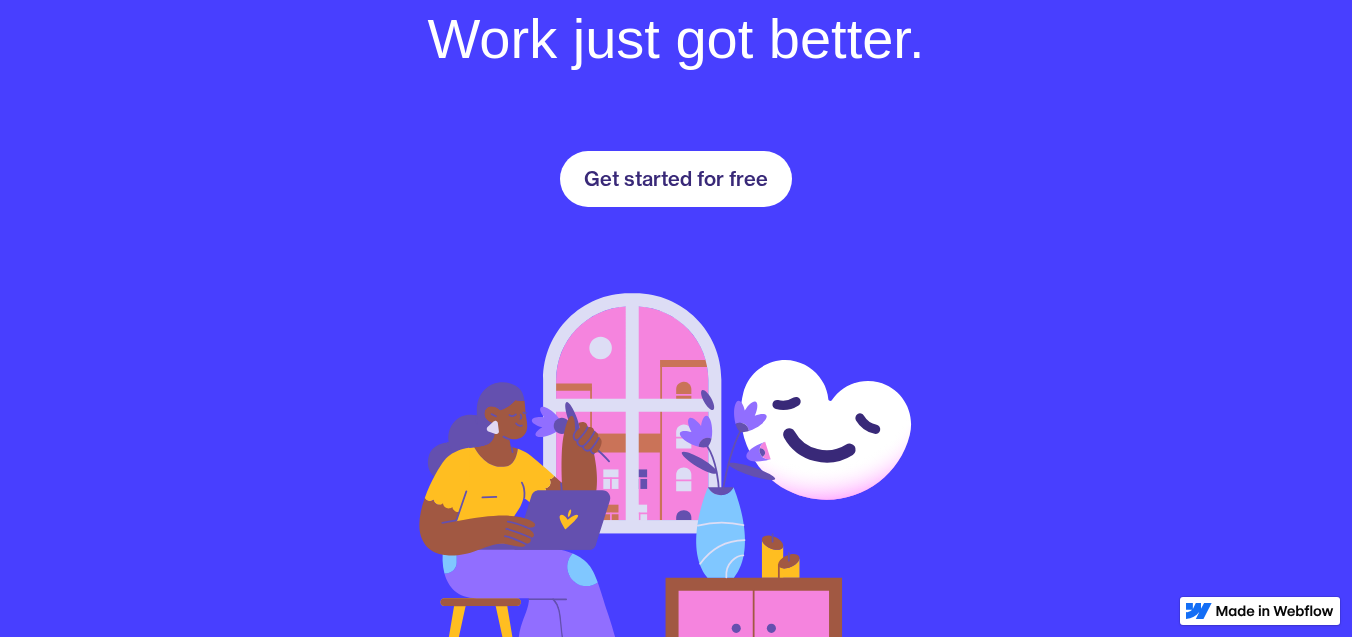 click on "Get started for free" at bounding box center (676, 179) 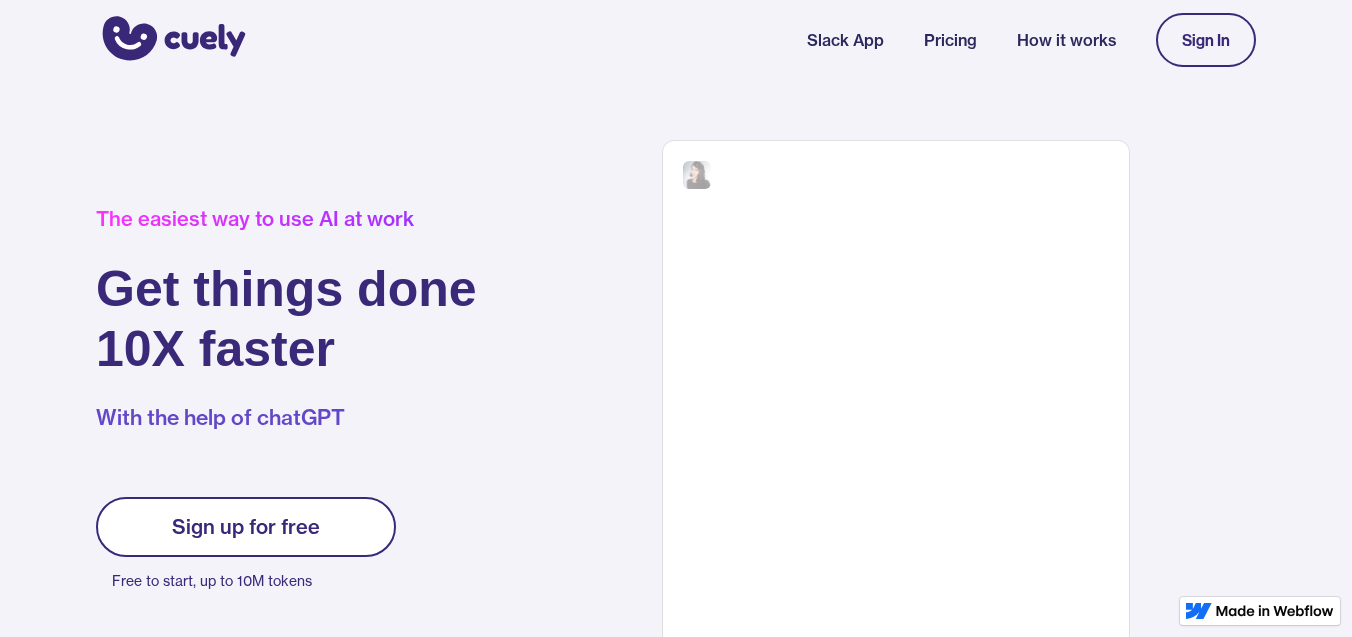 scroll, scrollTop: 0, scrollLeft: 0, axis: both 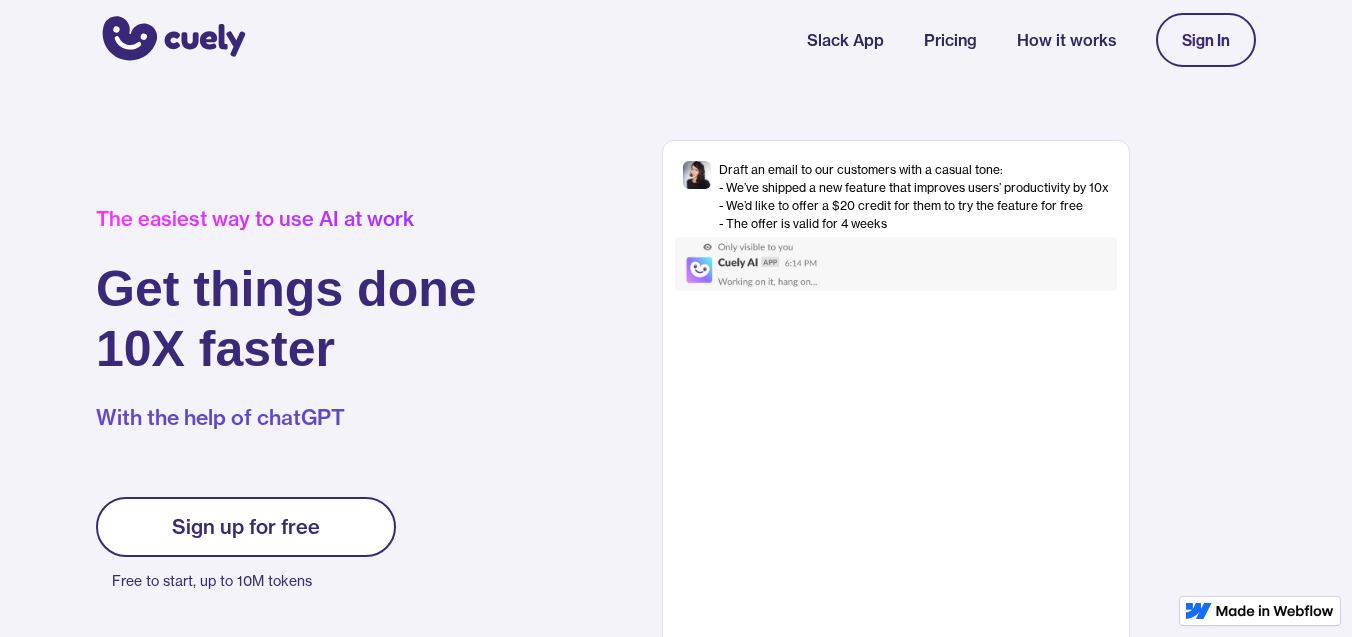 click on "Sign In" at bounding box center (1206, 40) 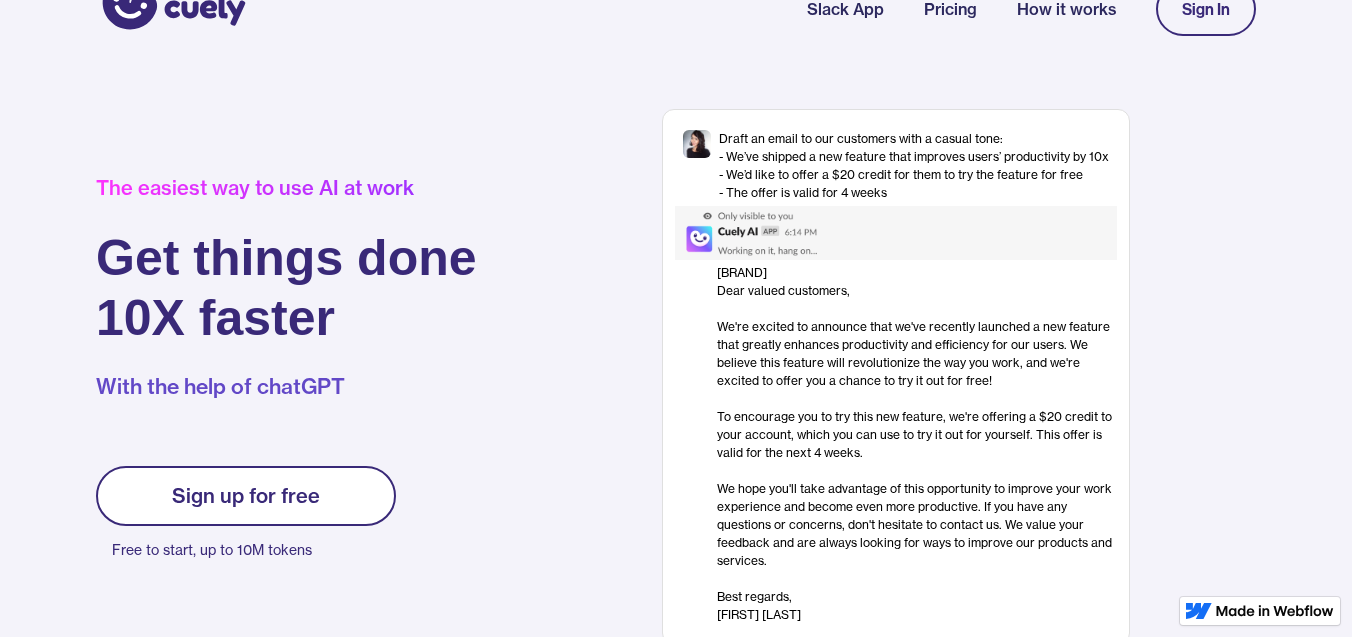 scroll, scrollTop: 0, scrollLeft: 0, axis: both 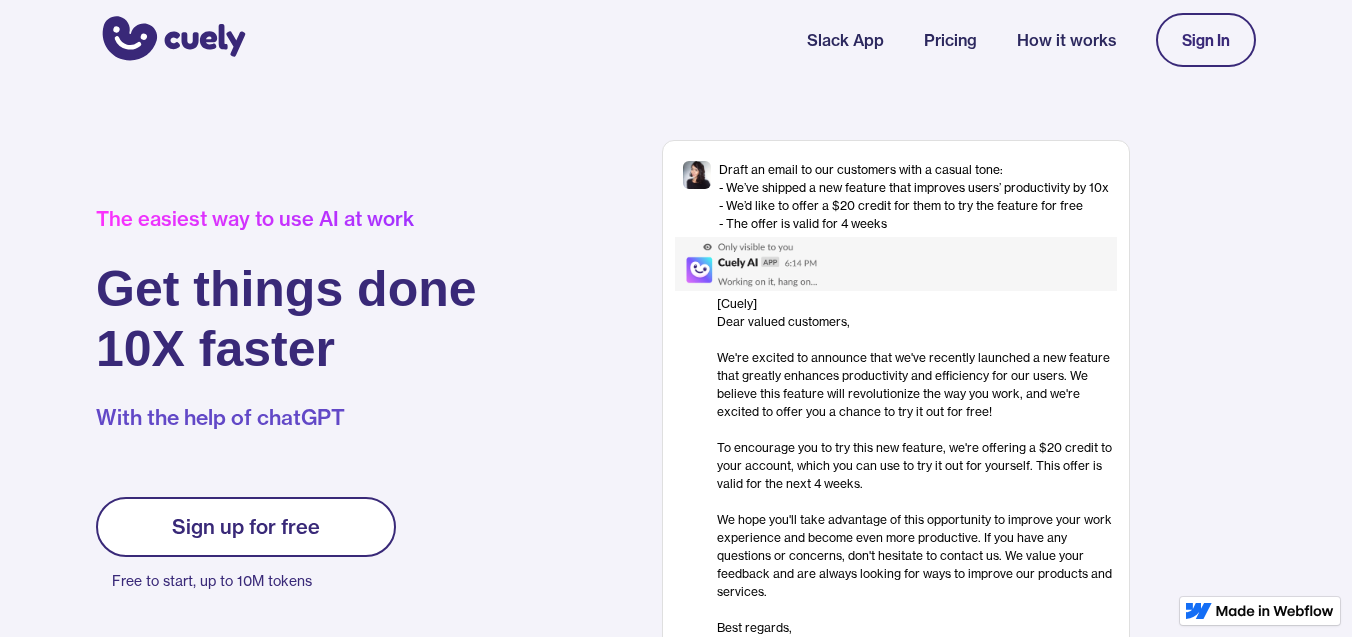click on "Sign up for free" at bounding box center [246, 527] 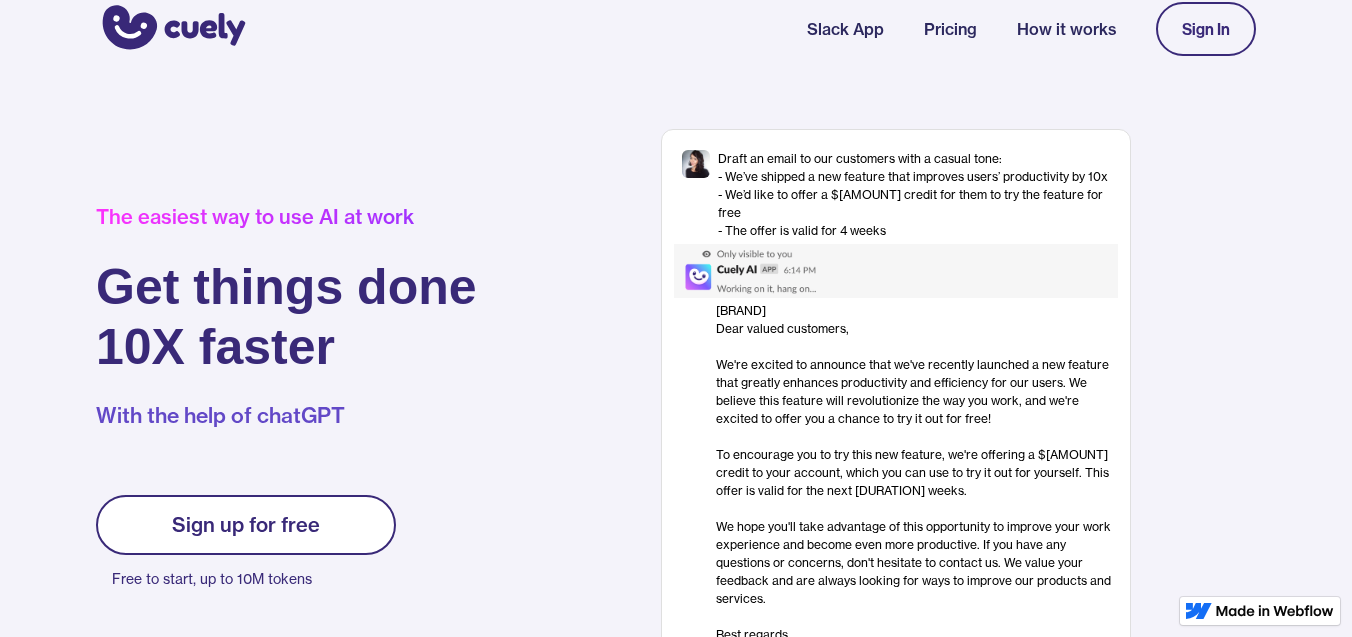 scroll, scrollTop: 0, scrollLeft: 0, axis: both 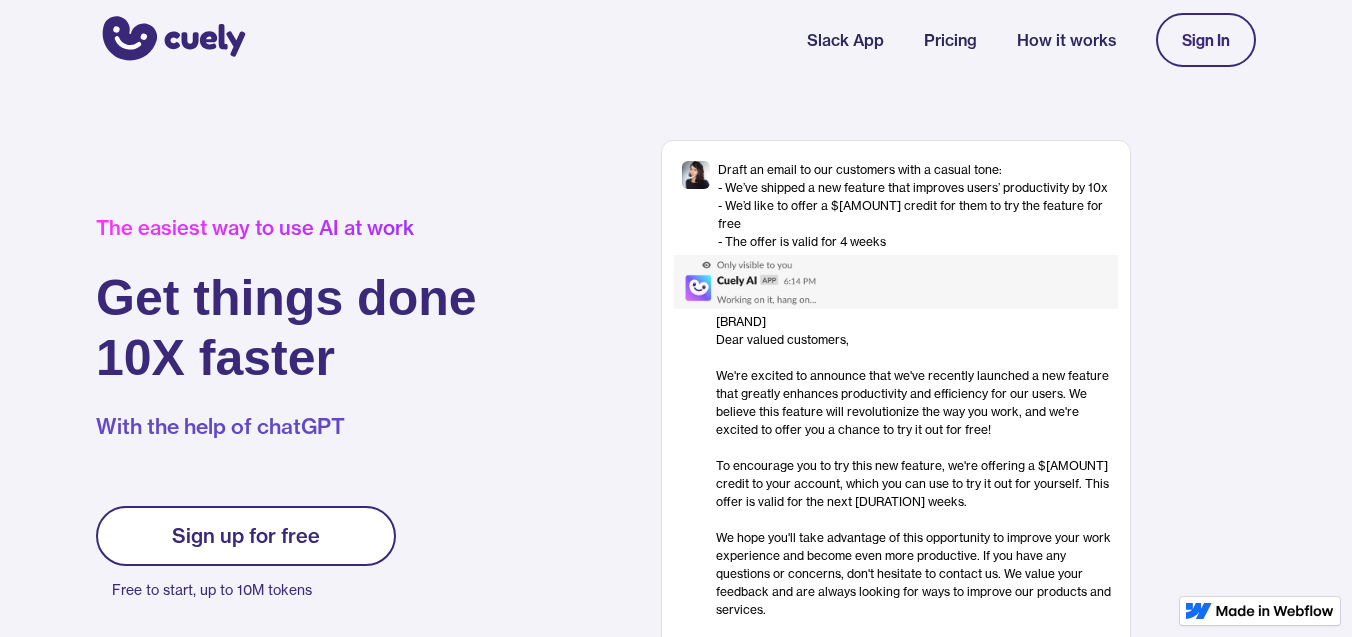 click on "Pricing" at bounding box center [950, 40] 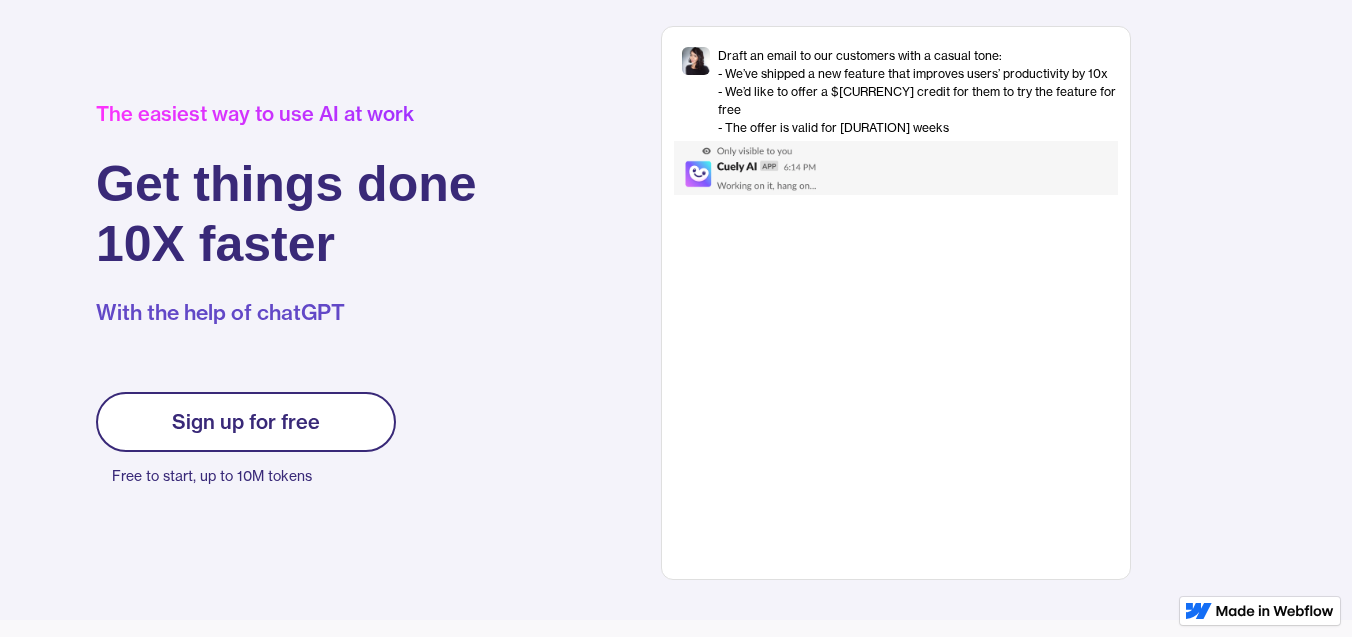 scroll, scrollTop: 116, scrollLeft: 0, axis: vertical 